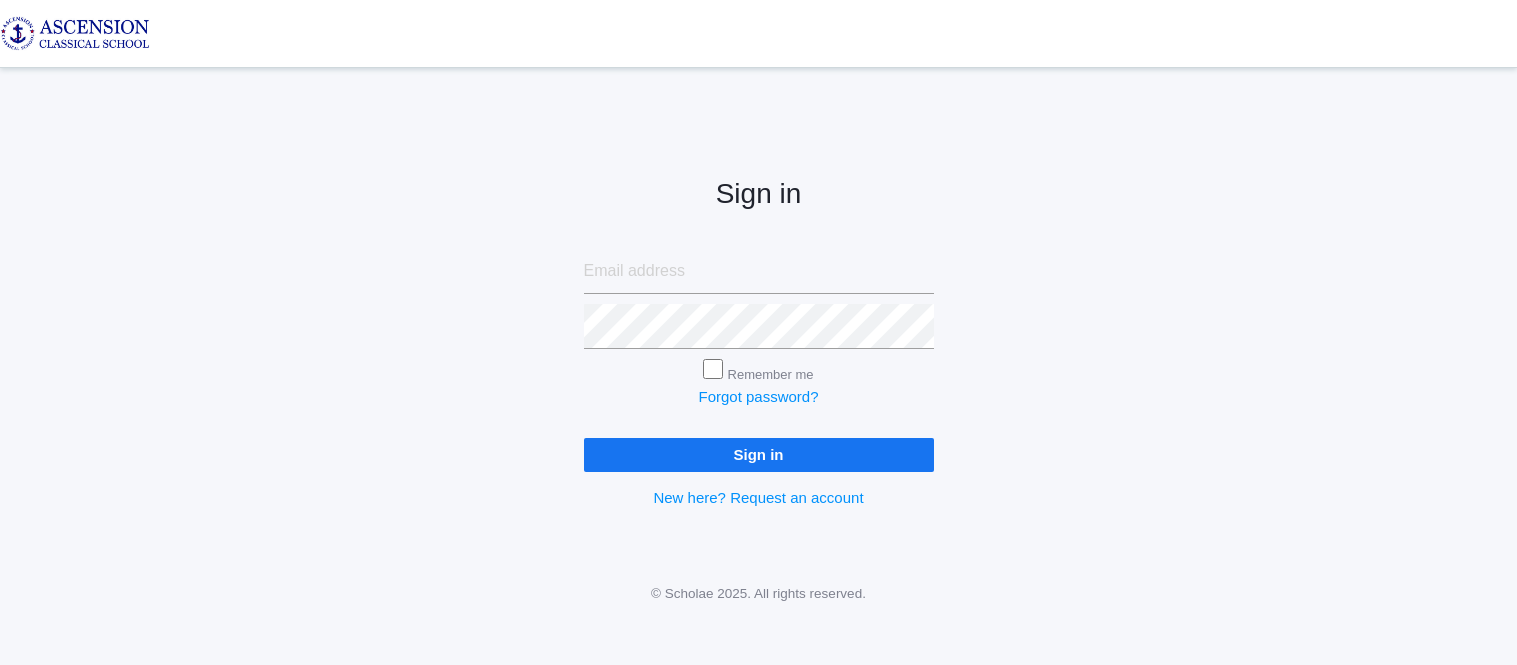 scroll, scrollTop: 0, scrollLeft: 0, axis: both 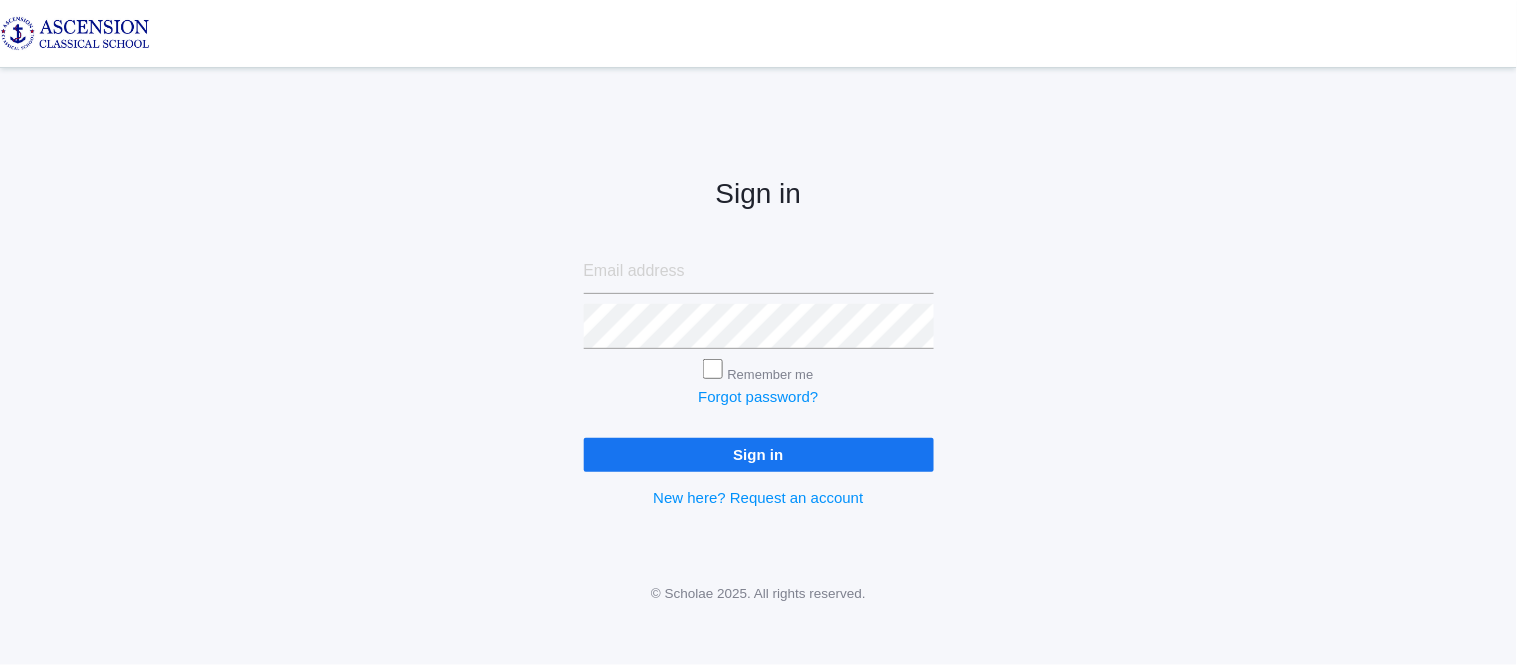 type on "[EMAIL]" 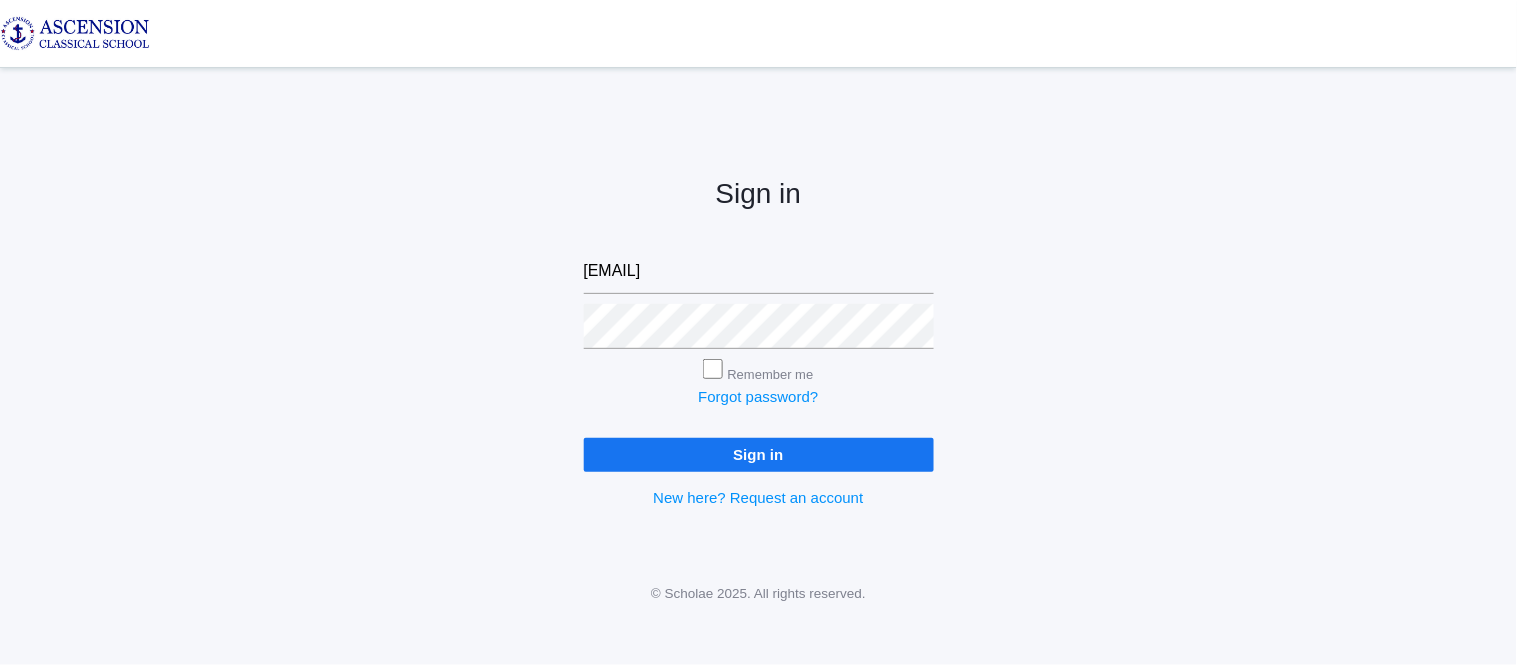 click on "Sign in" at bounding box center [759, 454] 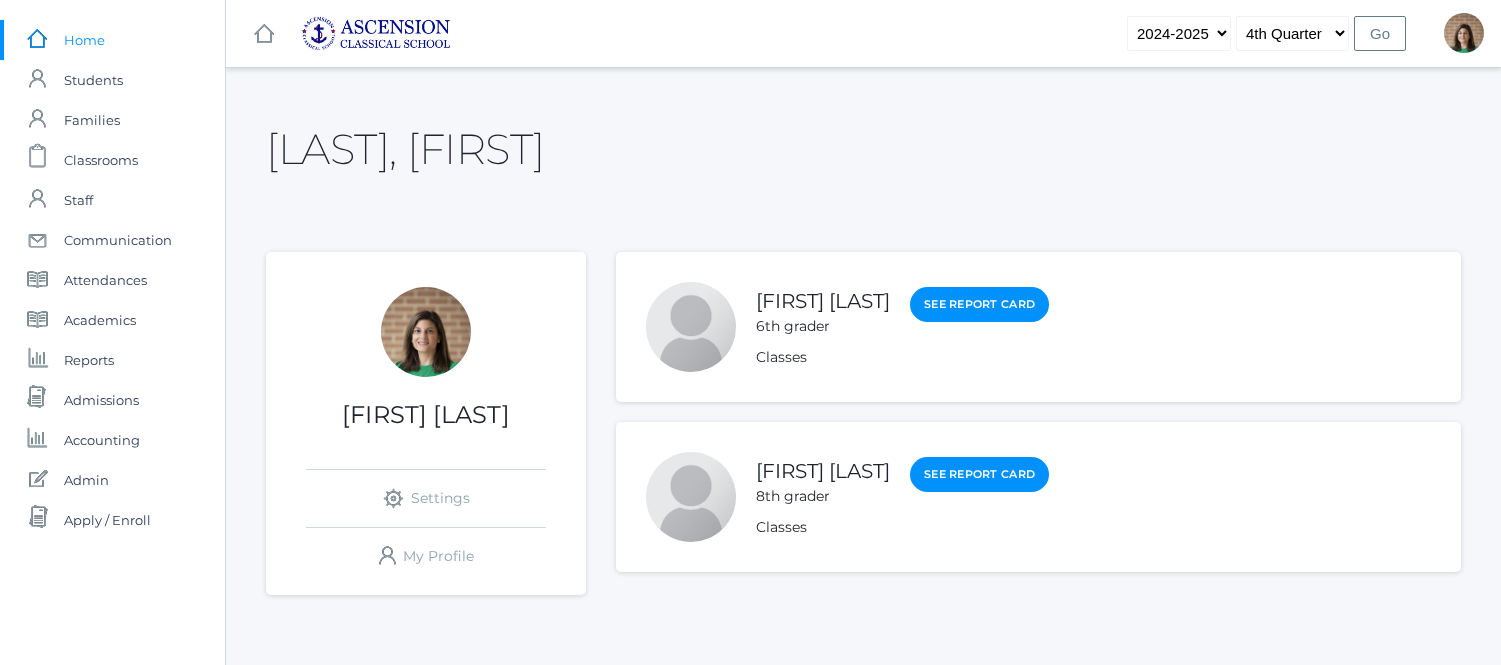 scroll, scrollTop: 0, scrollLeft: 0, axis: both 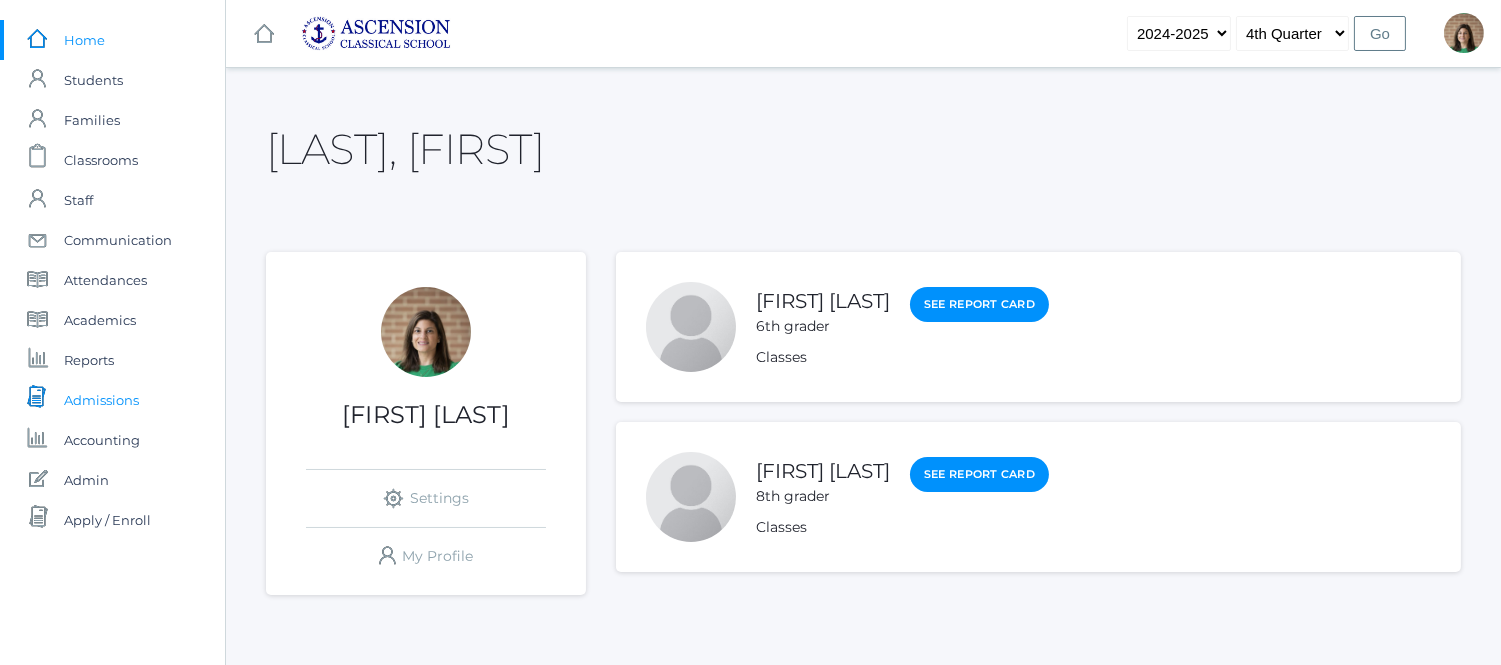 click on "Admissions" at bounding box center [101, 400] 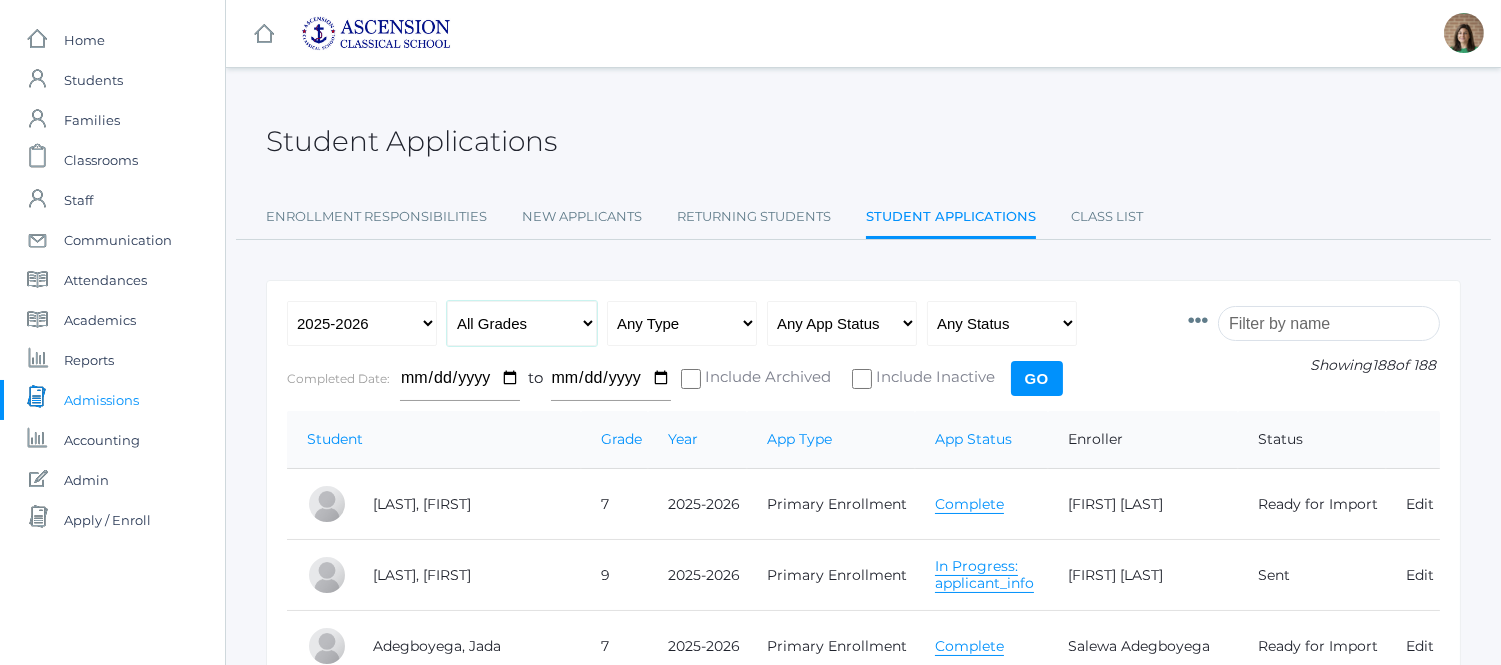 click on "All Grades
Grammar
- Kindergarten
- 1st Grade
- 2nd Grade
- 3rd Grade
- 4th Grade
- 5th Grade
Logic
- 6th Grade
- 7th Grade
- 8th Grade
Rhetoric
- 9th Grade
- 10th Grade
- 11th Grade" at bounding box center [522, 323] 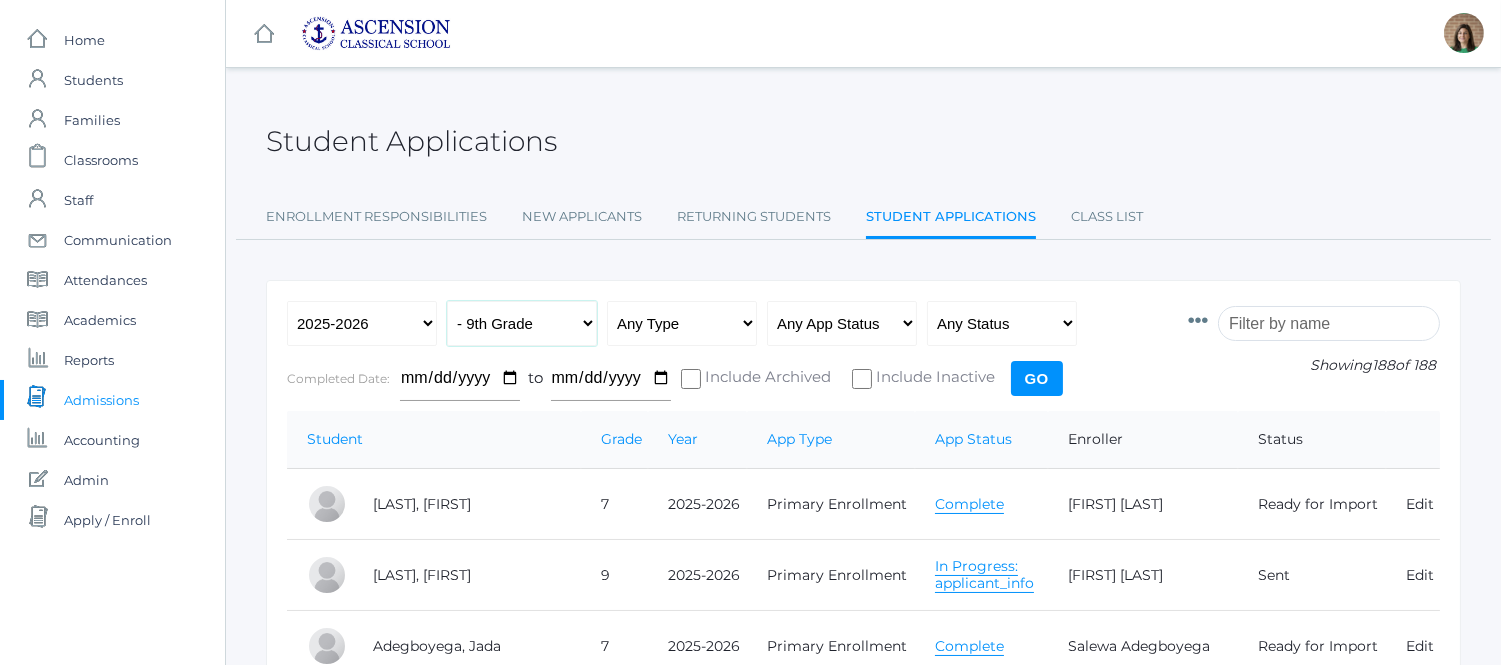 click on "All Grades
Grammar
- Kindergarten
- 1st Grade
- 2nd Grade
- 3rd Grade
- 4th Grade
- 5th Grade
Logic
- 6th Grade
- 7th Grade
- 8th Grade
Rhetoric
- 9th Grade
- 10th Grade
- 11th Grade" at bounding box center [522, 323] 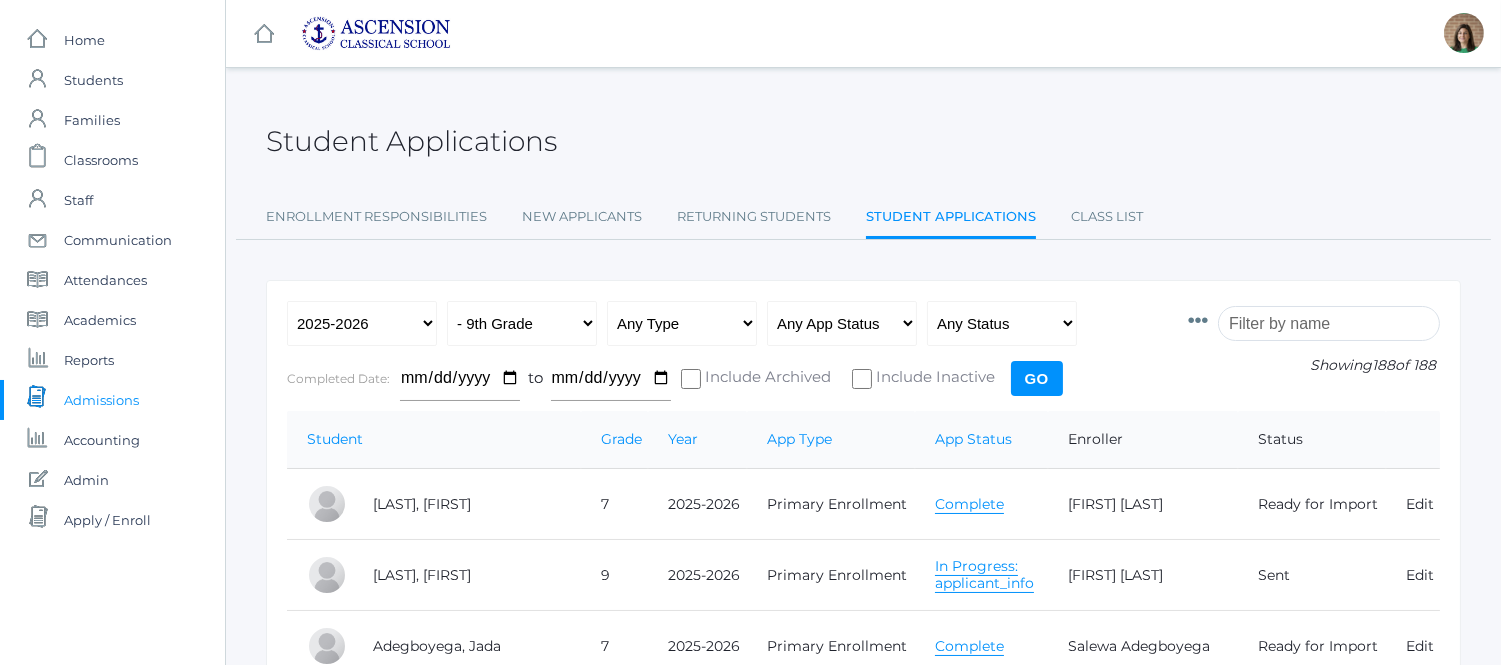 click on "Go" at bounding box center (1037, 378) 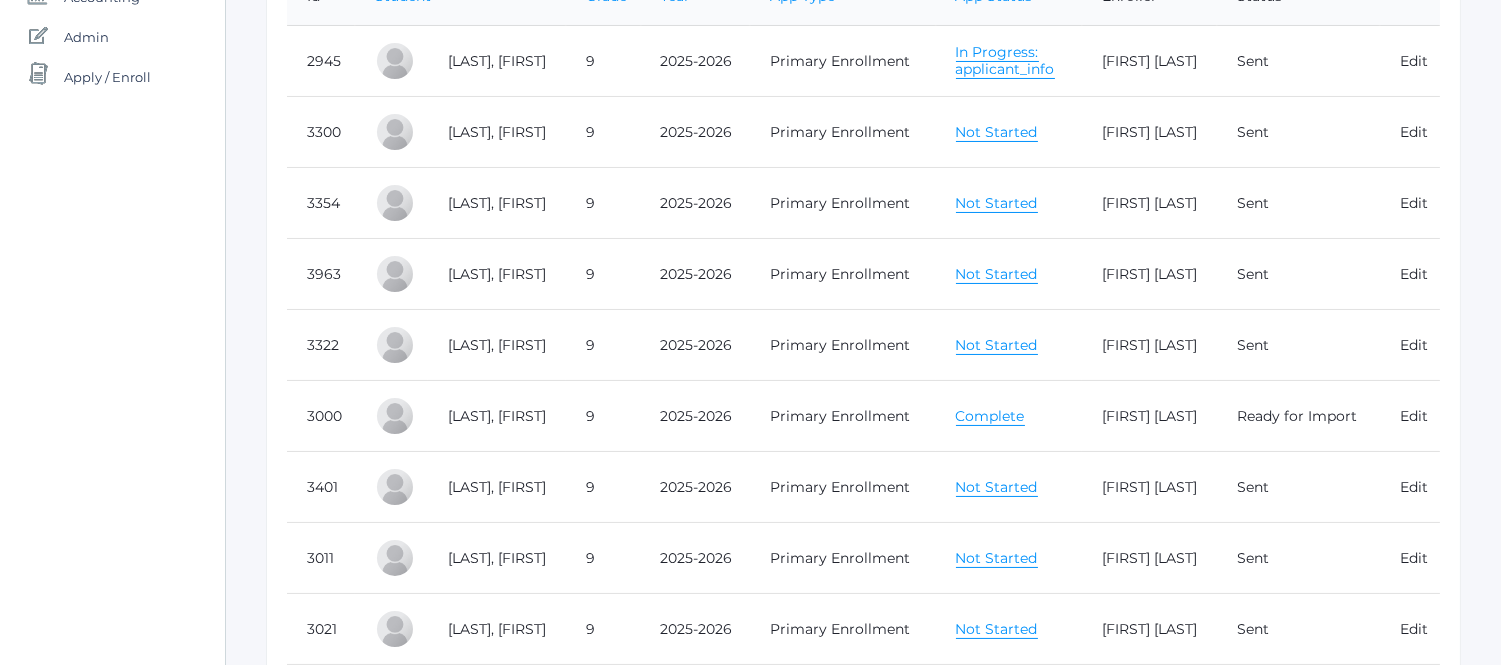 scroll, scrollTop: 444, scrollLeft: 0, axis: vertical 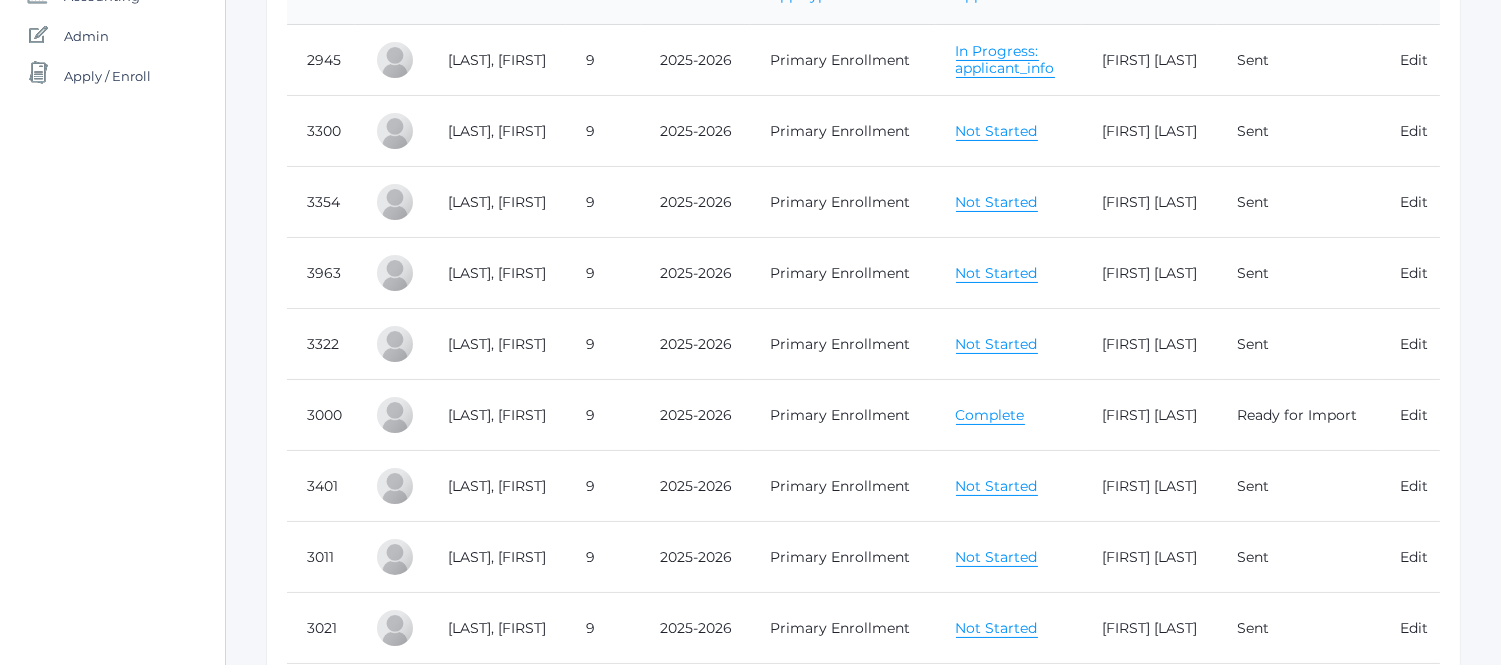 click on "Complete" at bounding box center (990, 415) 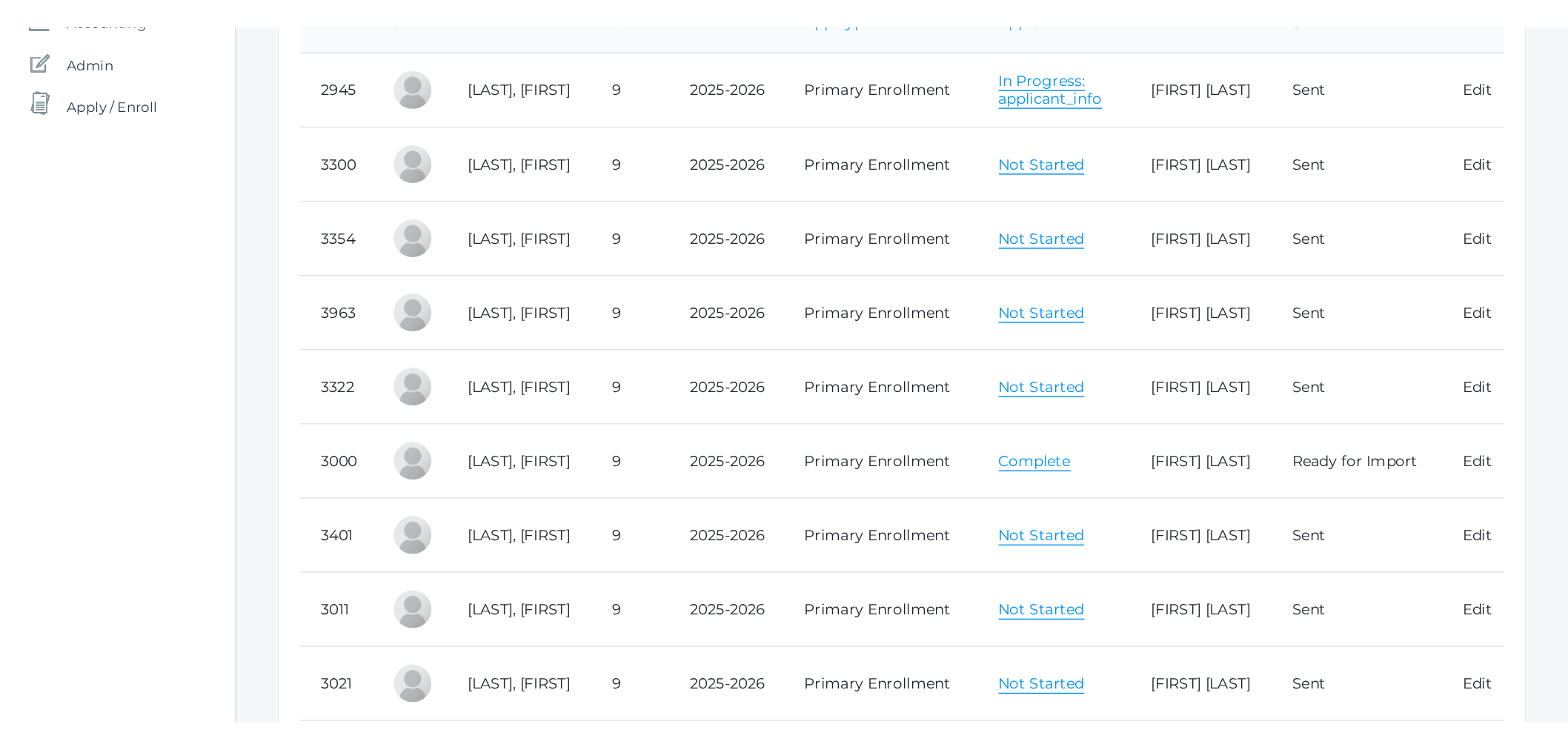 scroll, scrollTop: 222, scrollLeft: 0, axis: vertical 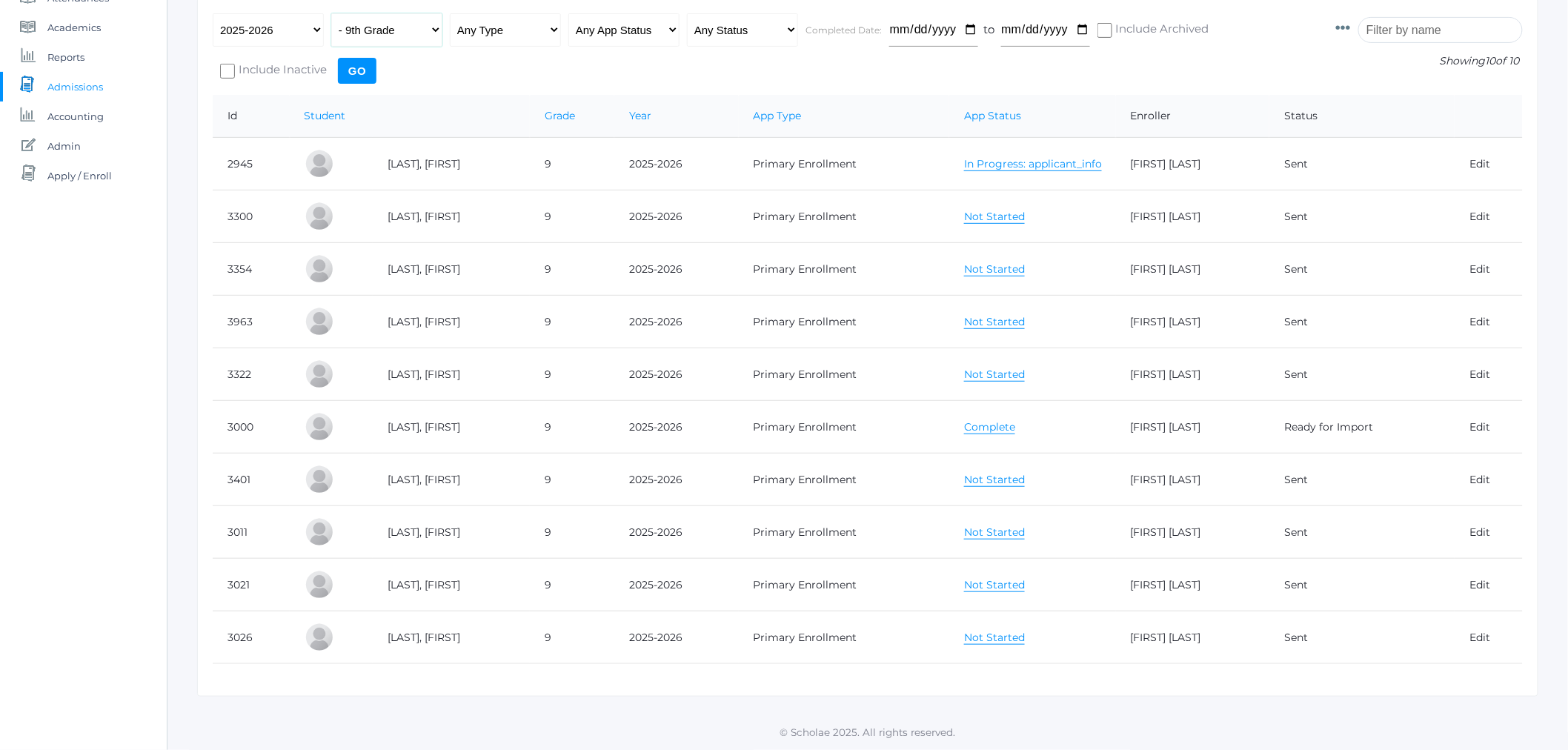 click on "All Grades
Grammar
- Kindergarten
- 1st Grade
- 2nd Grade
- 3rd Grade
- 4th Grade
- 5th Grade
Logic
- 6th Grade
- 7th Grade
- 8th Grade
Rhetoric
- 9th Grade
- 10th Grade
- 11th Grade" at bounding box center (387, 30) 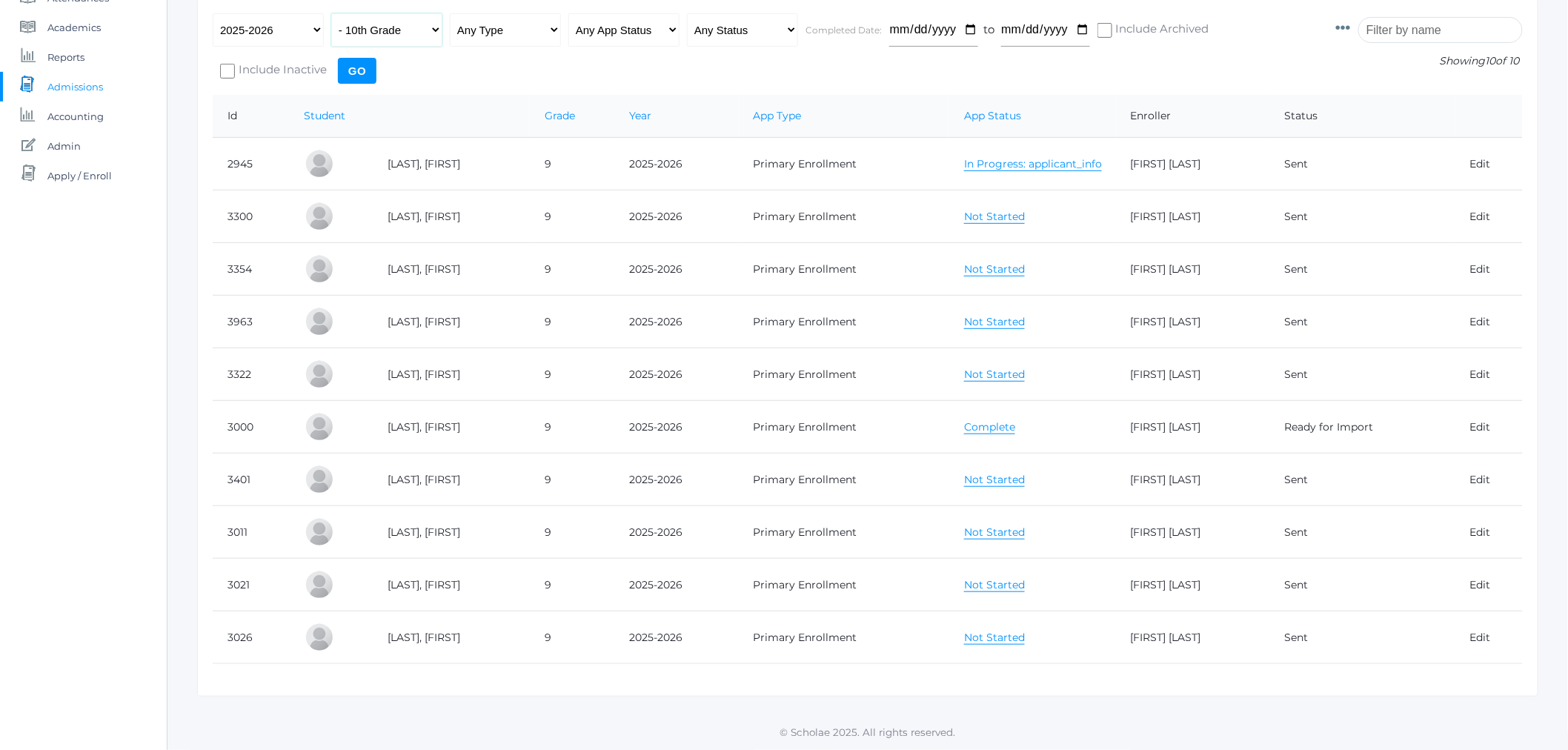 click on "All Grades
Grammar
- Kindergarten
- 1st Grade
- 2nd Grade
- 3rd Grade
- 4th Grade
- 5th Grade
Logic
- 6th Grade
- 7th Grade
- 8th Grade
Rhetoric
- 9th Grade
- 10th Grade
- 11th Grade" at bounding box center [387, 30] 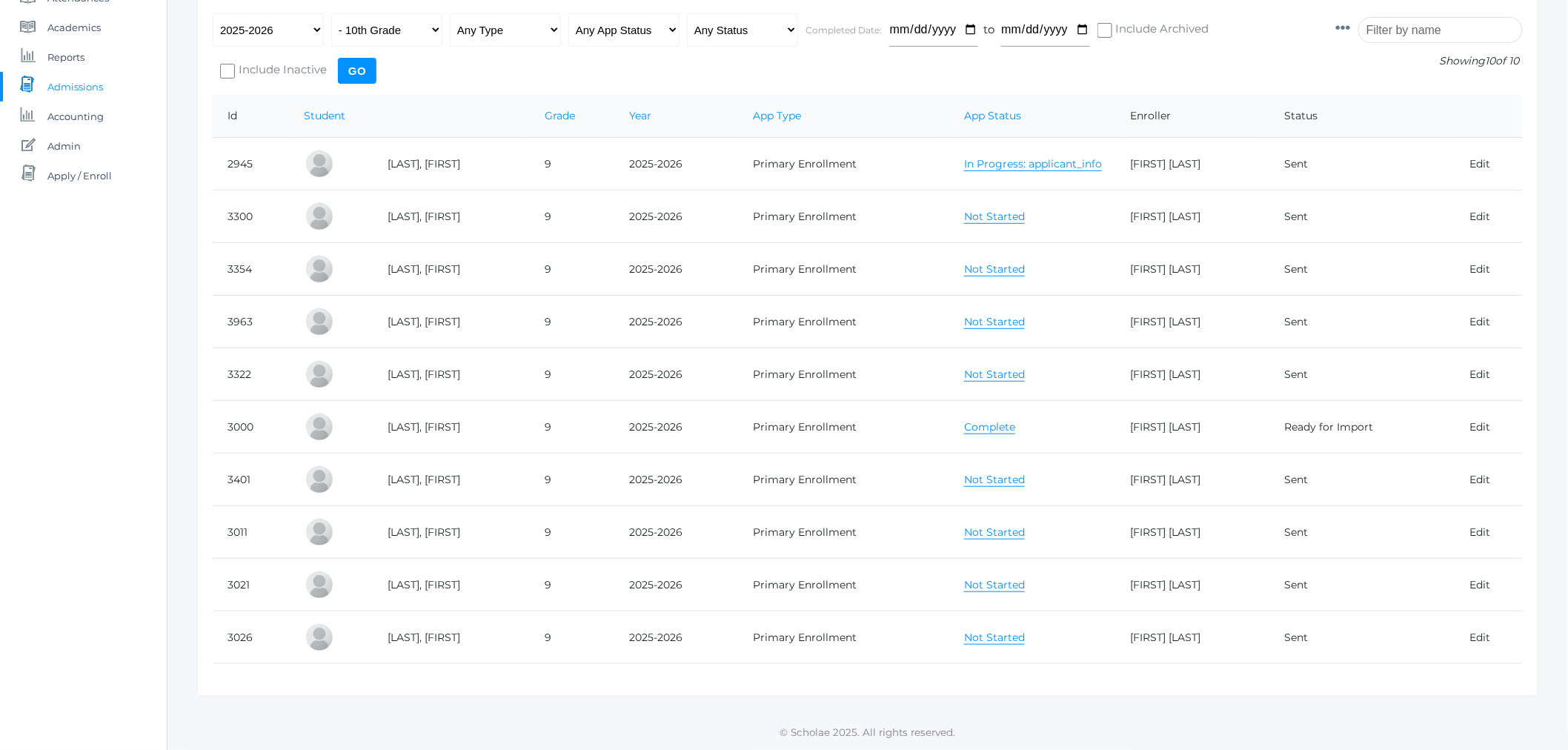 click on "Go" at bounding box center [357, 70] 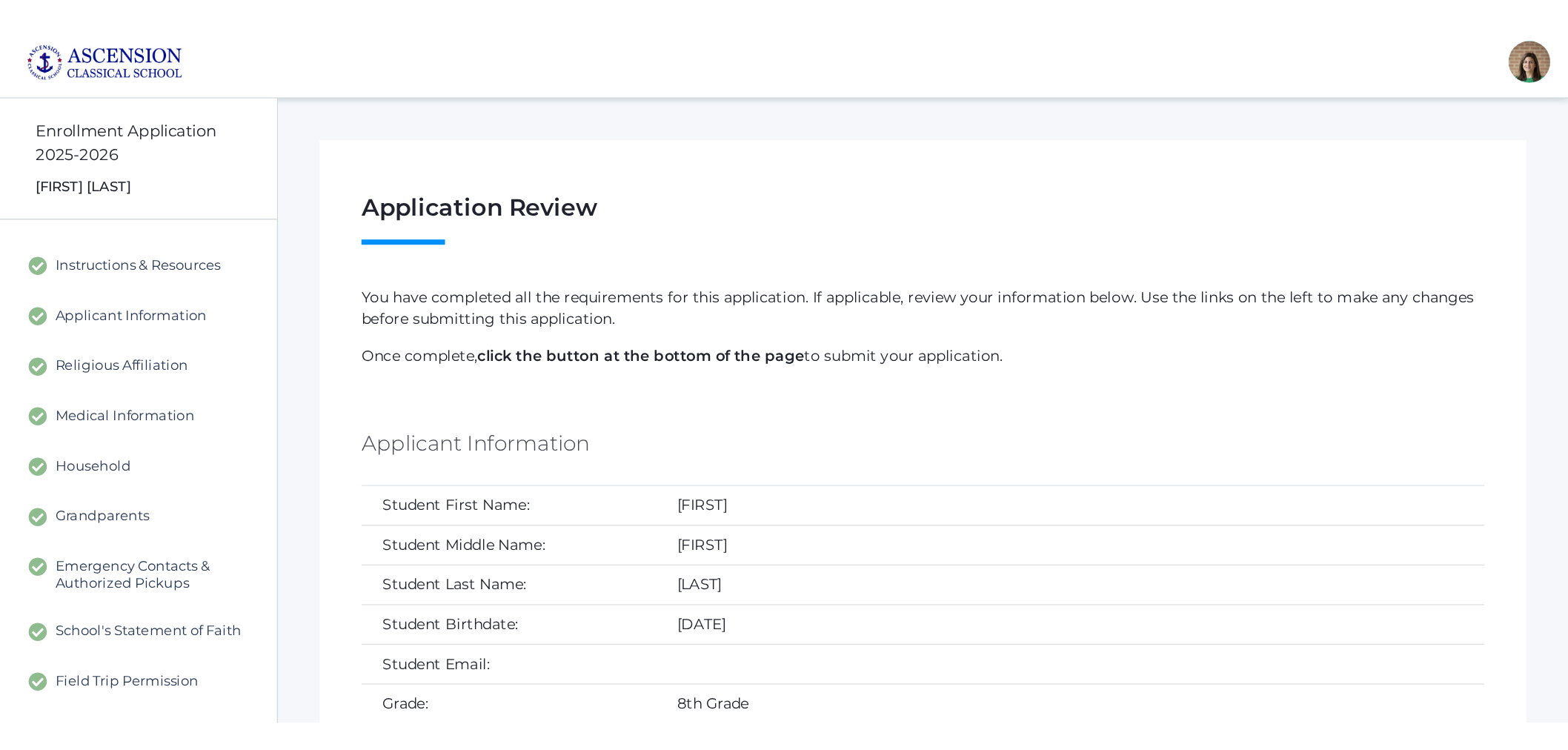 scroll, scrollTop: 0, scrollLeft: 0, axis: both 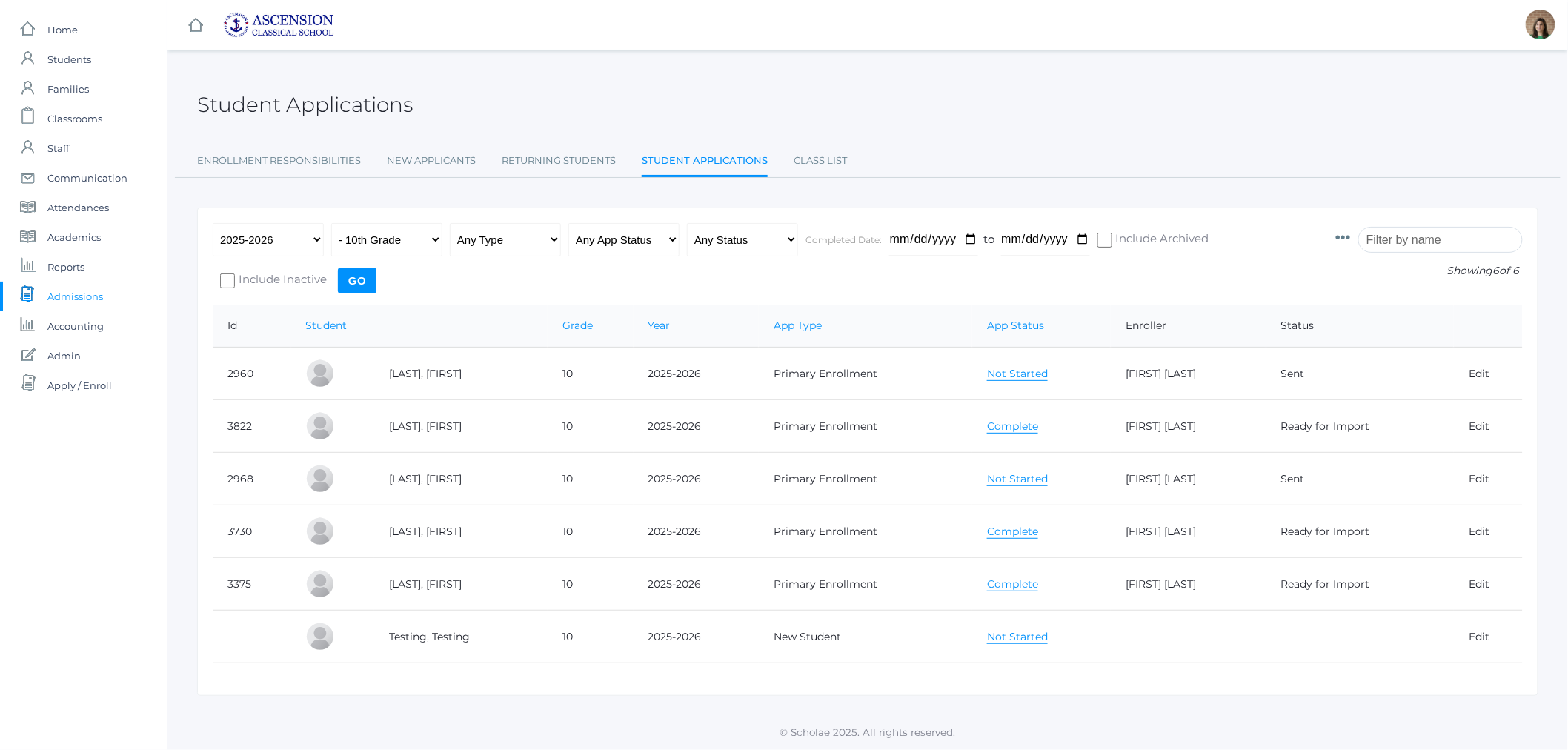click on "Complete" at bounding box center (1012, 531) 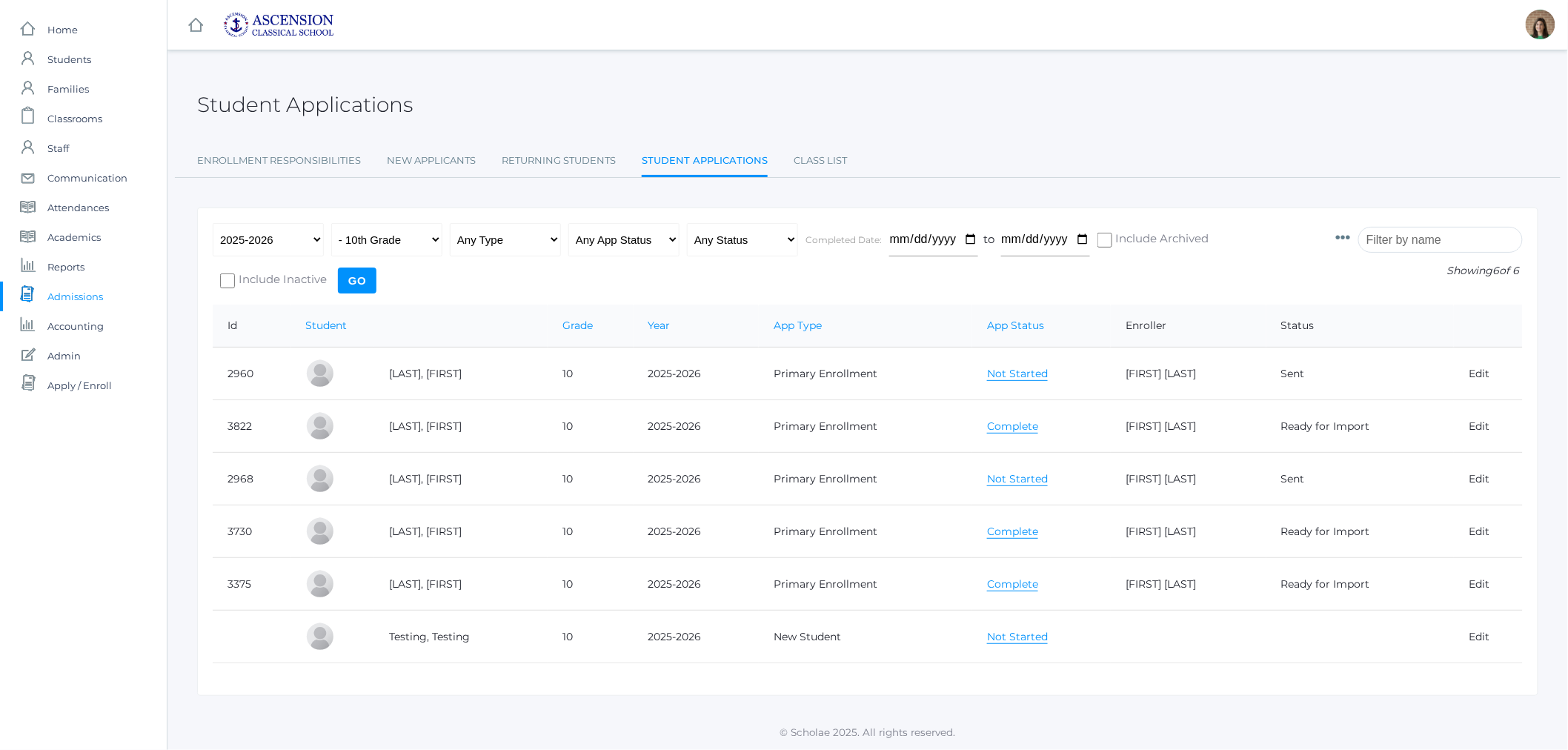 click on "Complete" at bounding box center [1041, 584] 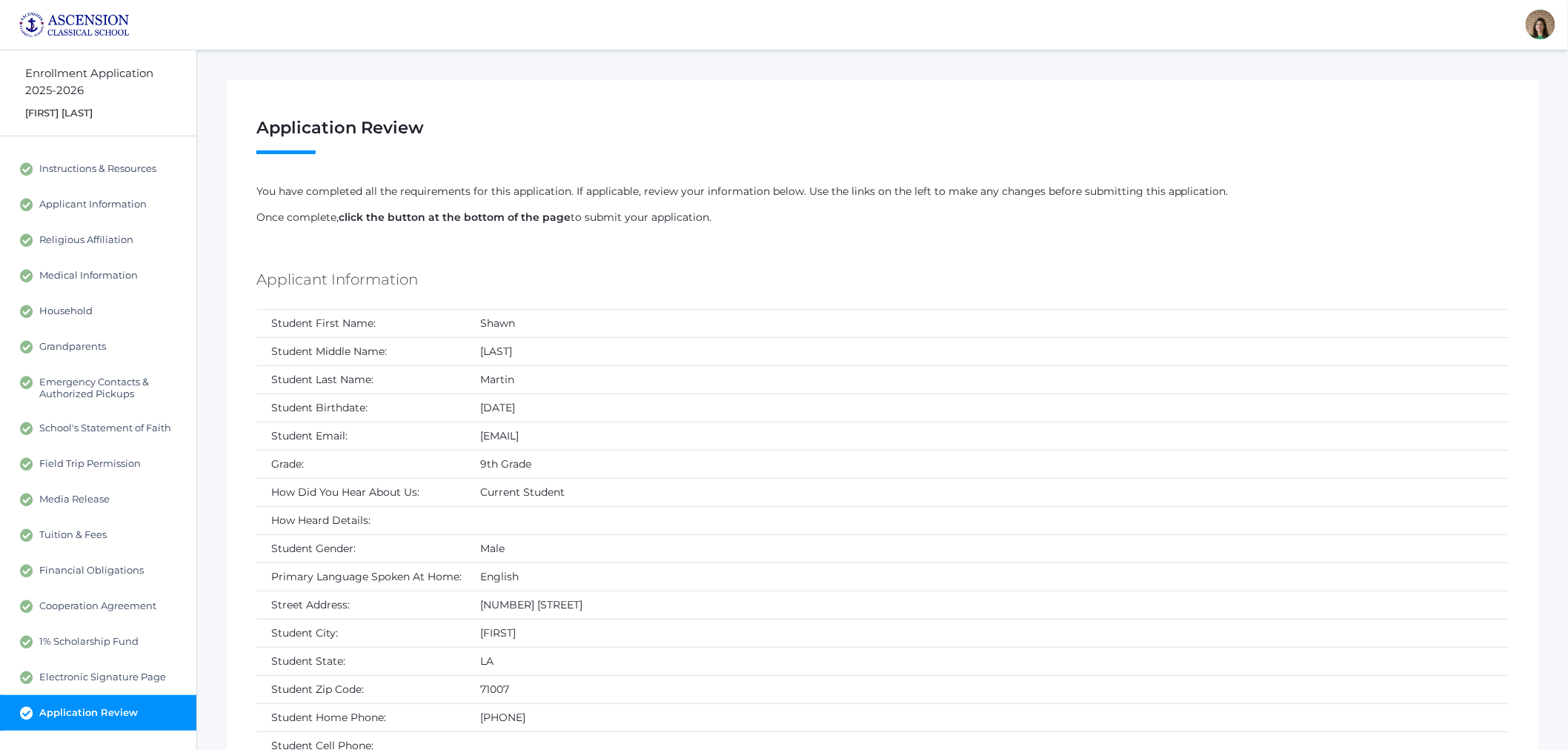 scroll, scrollTop: 82, scrollLeft: 0, axis: vertical 